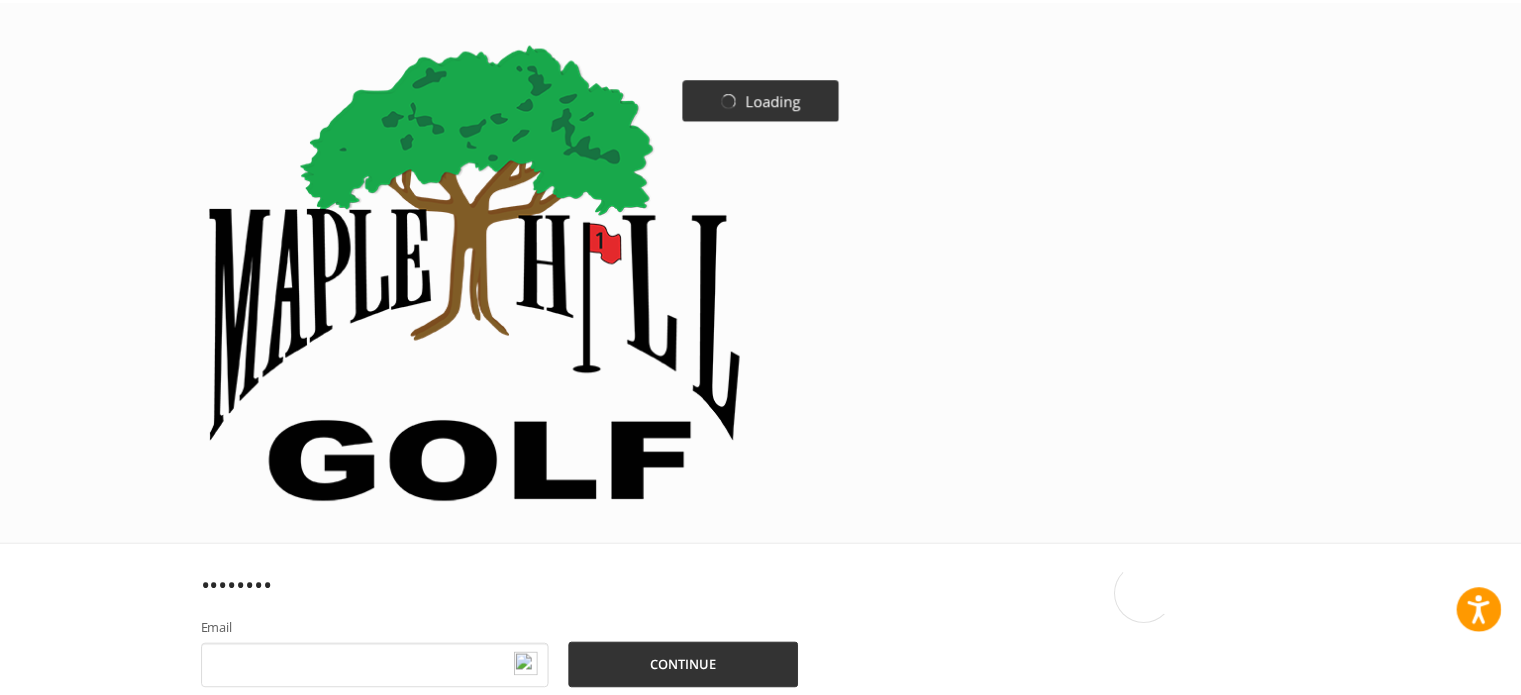 scroll, scrollTop: 0, scrollLeft: 0, axis: both 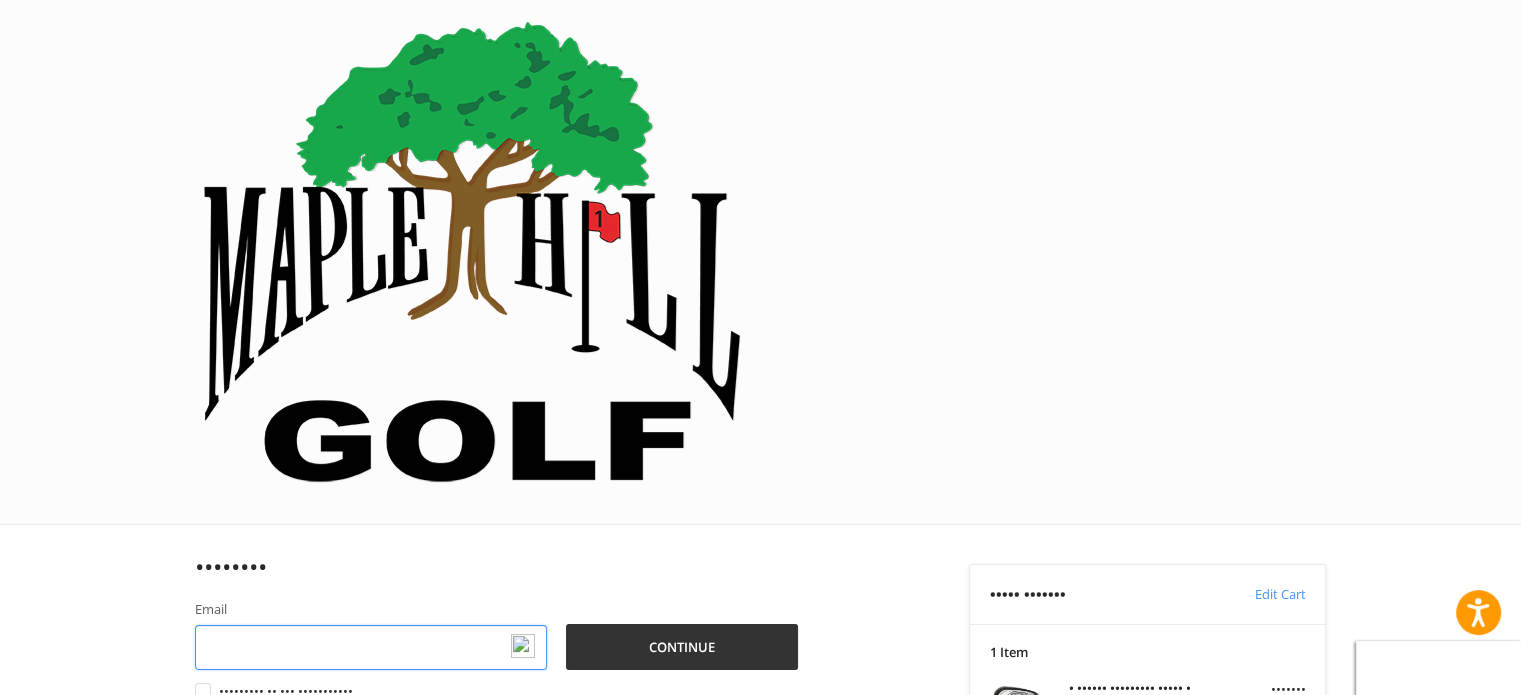 click at bounding box center (760, 1169) 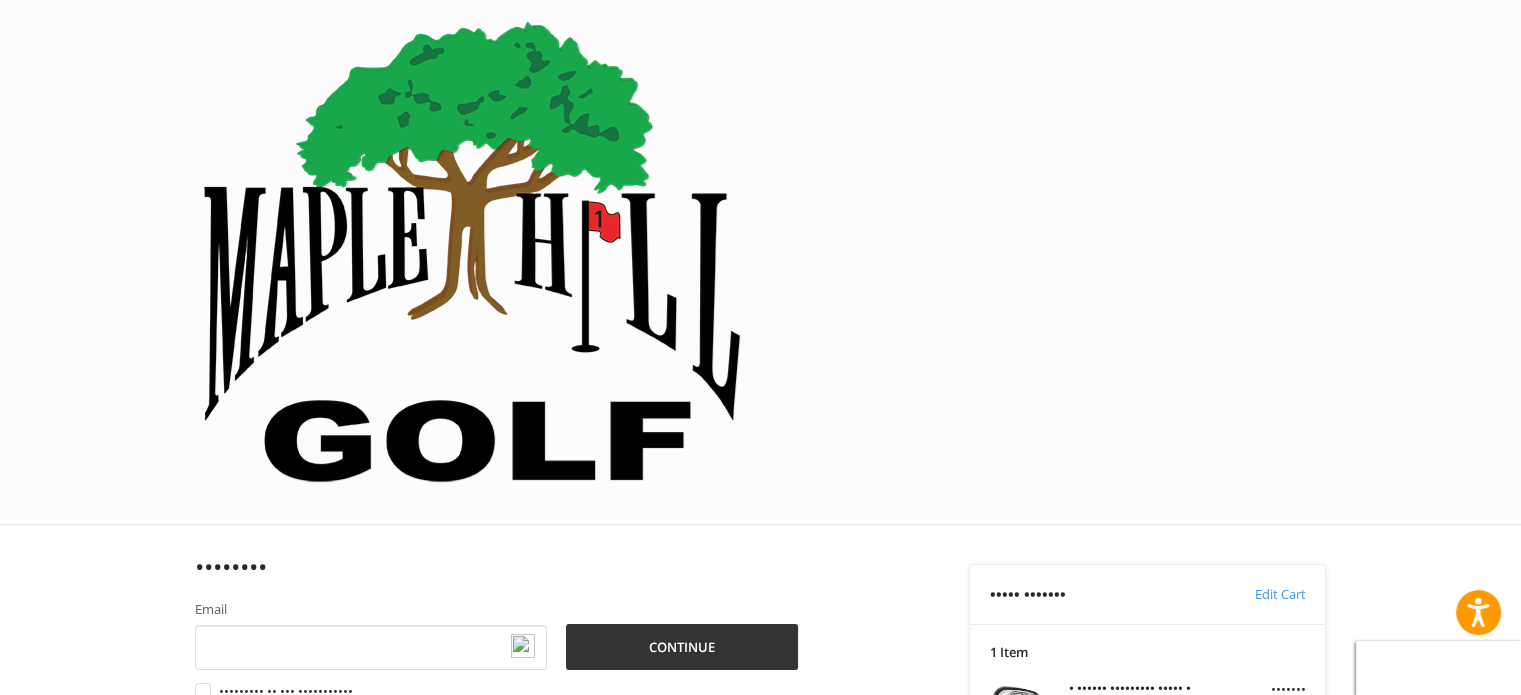 click at bounding box center (760, 1244) 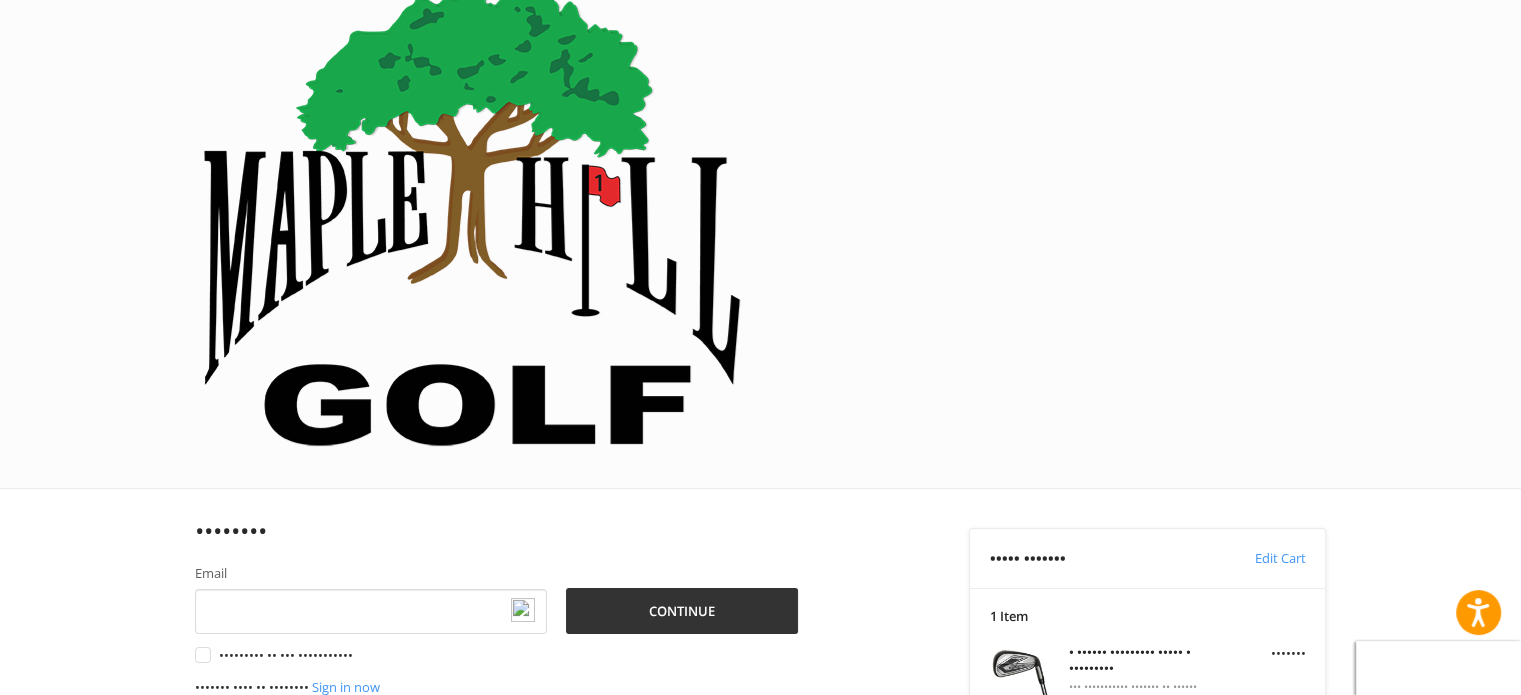 scroll, scrollTop: 62, scrollLeft: 0, axis: vertical 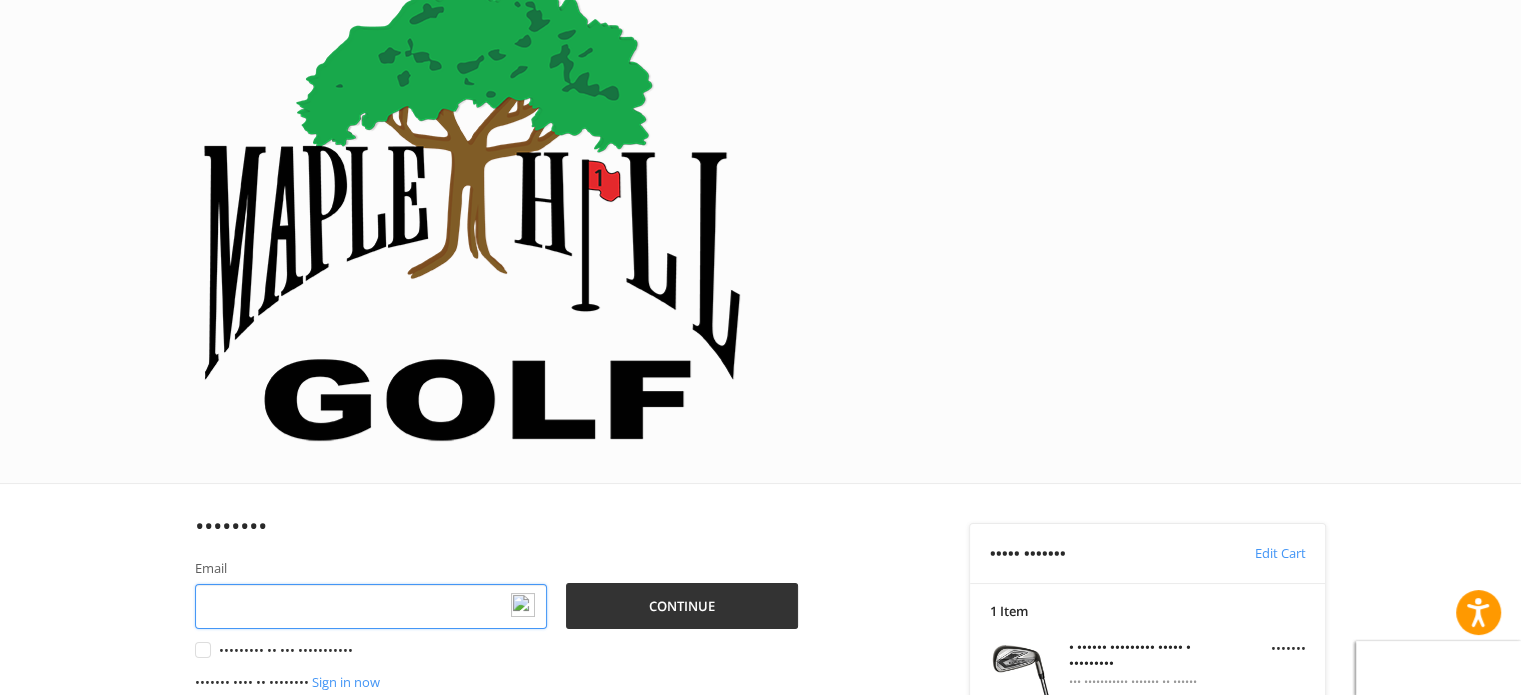 click on "Email" at bounding box center [371, 606] 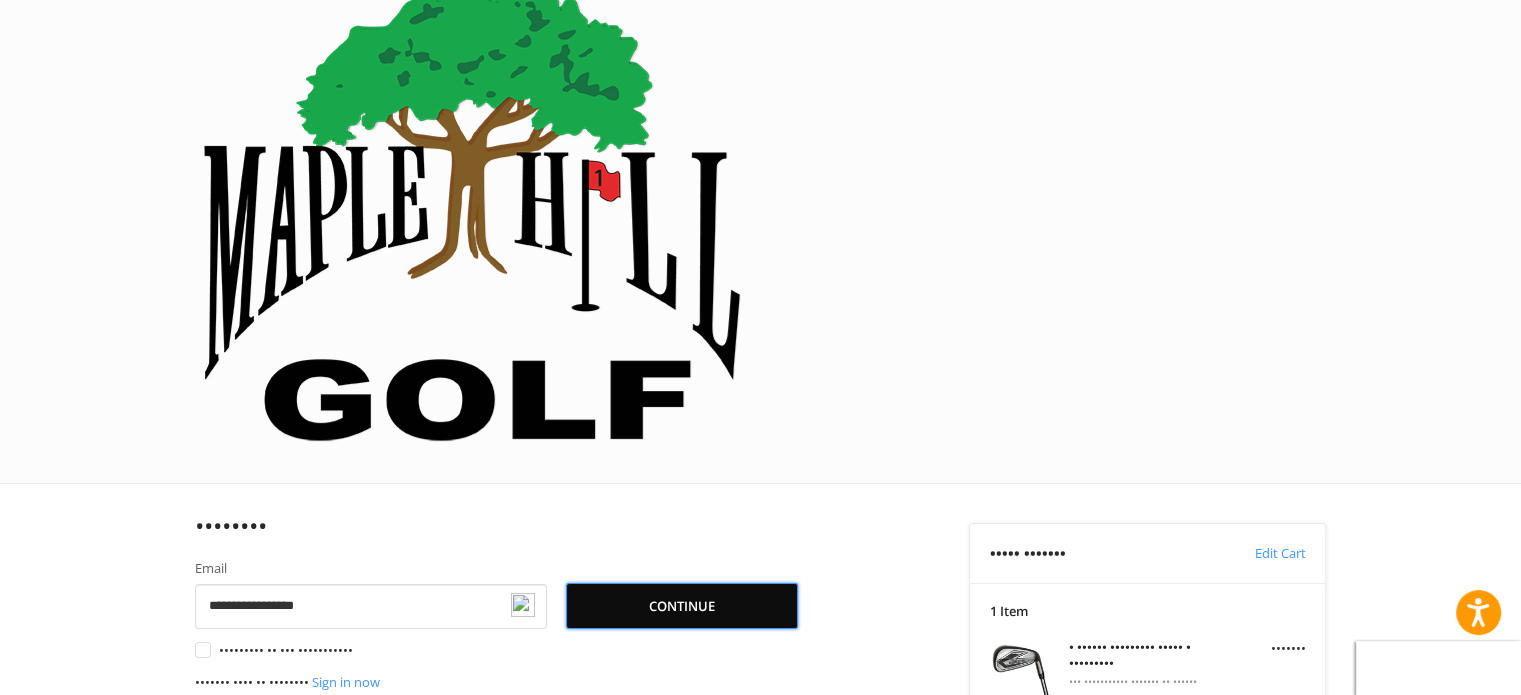 click on "Continue" at bounding box center (682, 606) 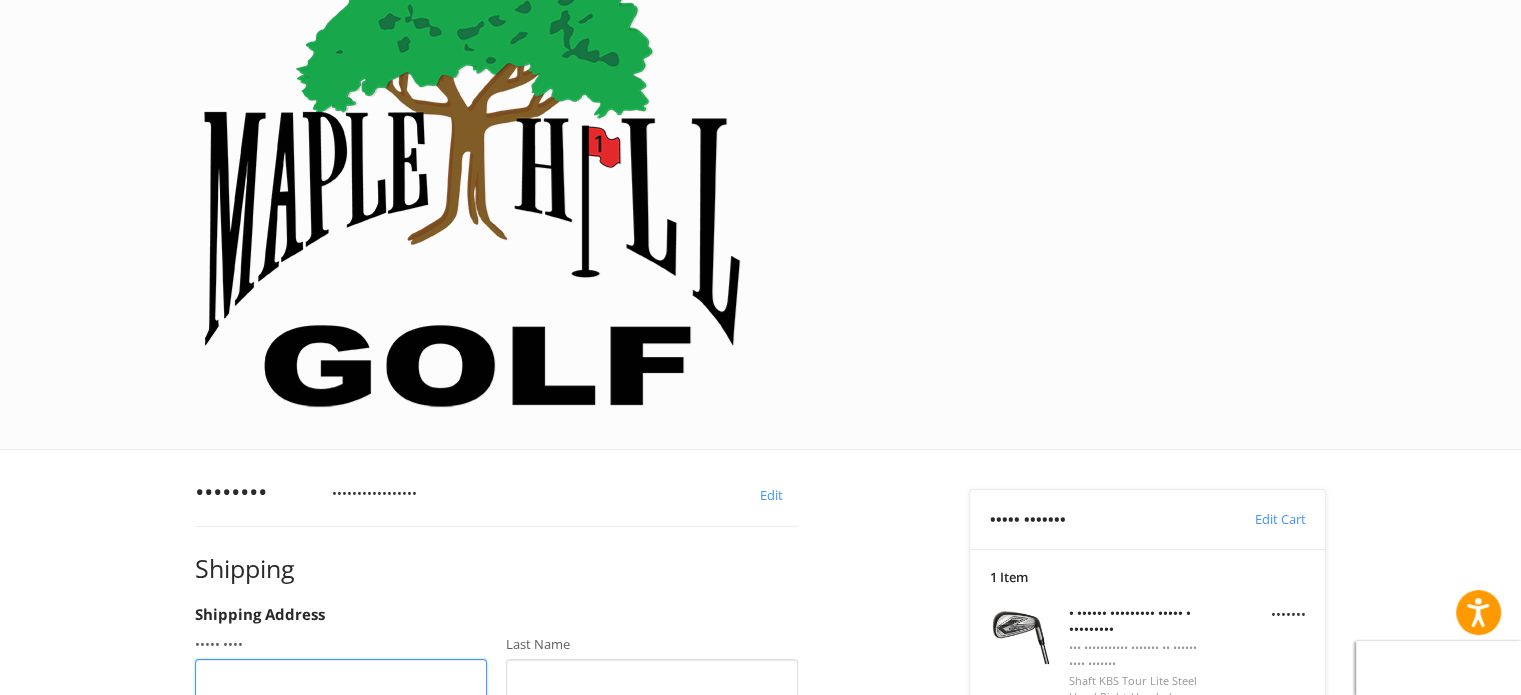 scroll, scrollTop: 97, scrollLeft: 0, axis: vertical 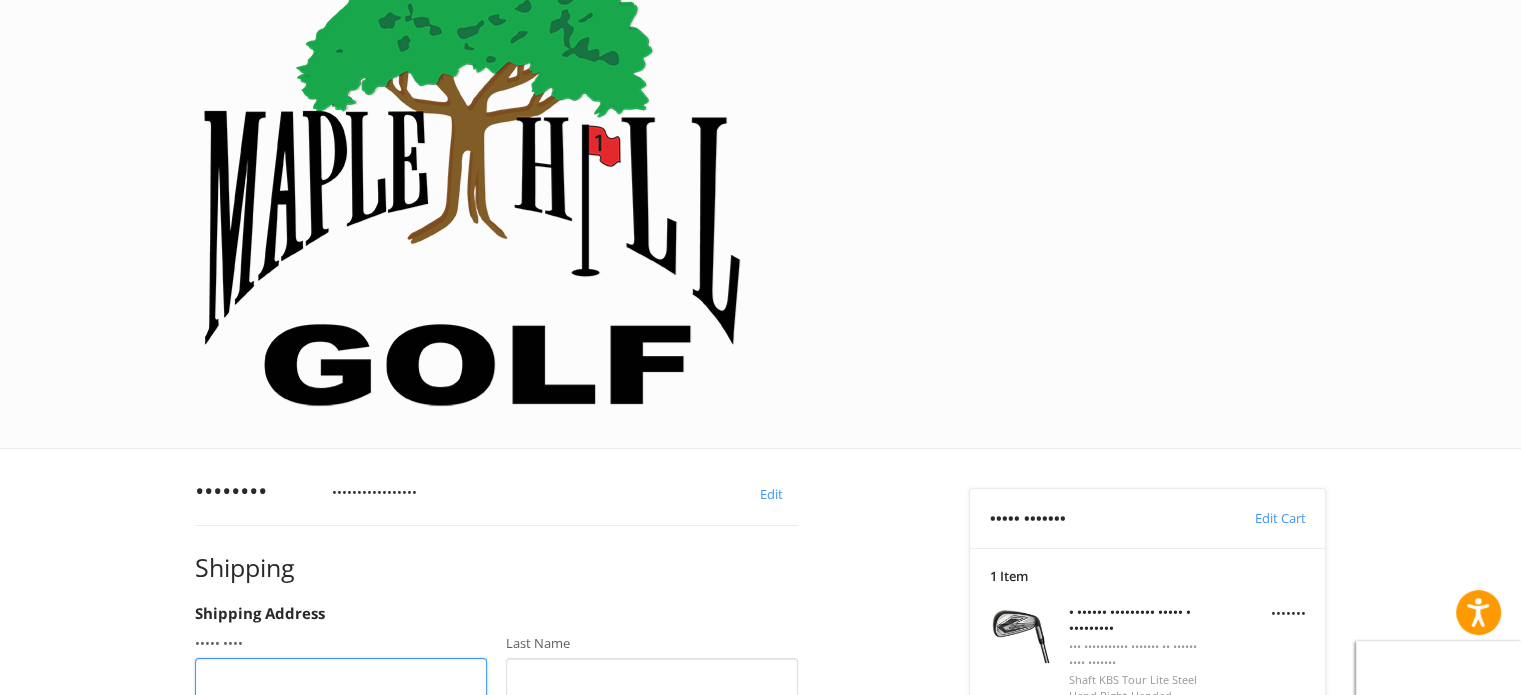 click on "••••• ••••" at bounding box center [341, 680] 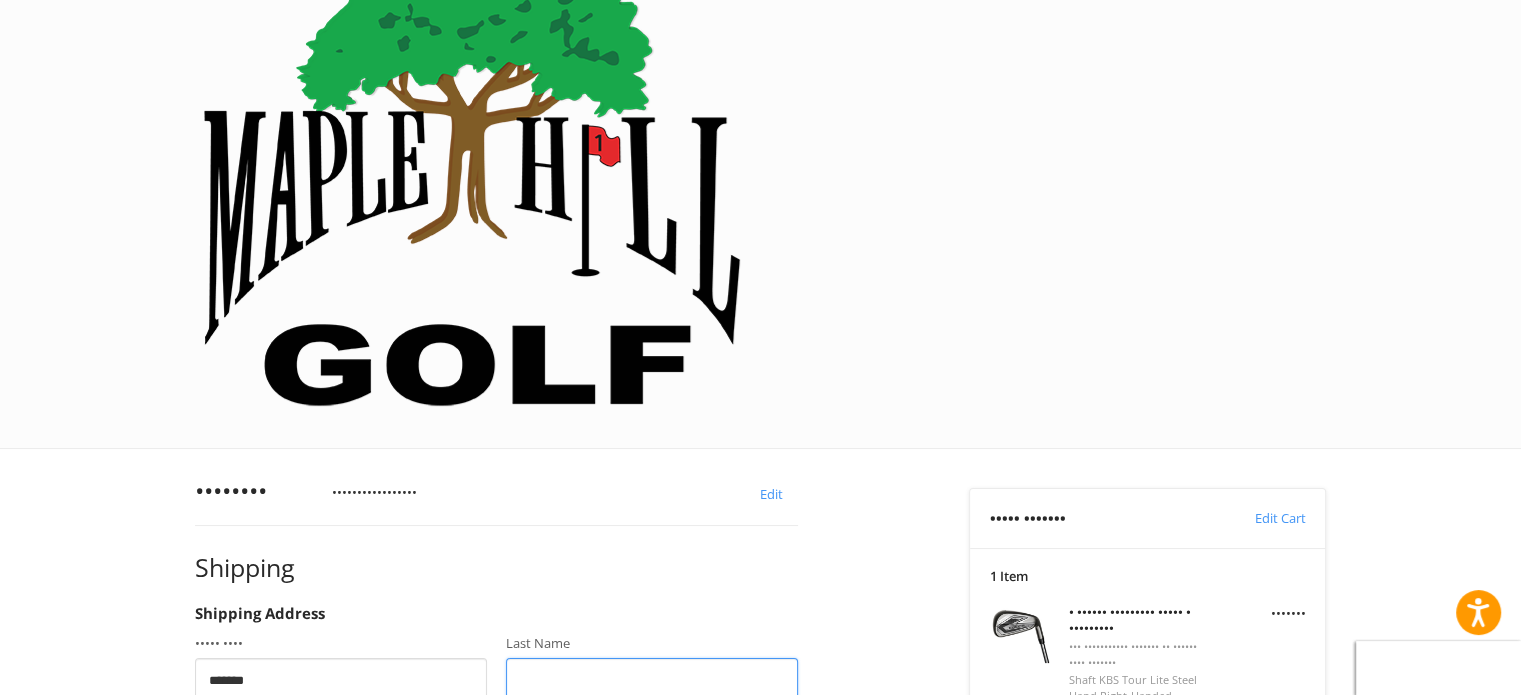 type on "******" 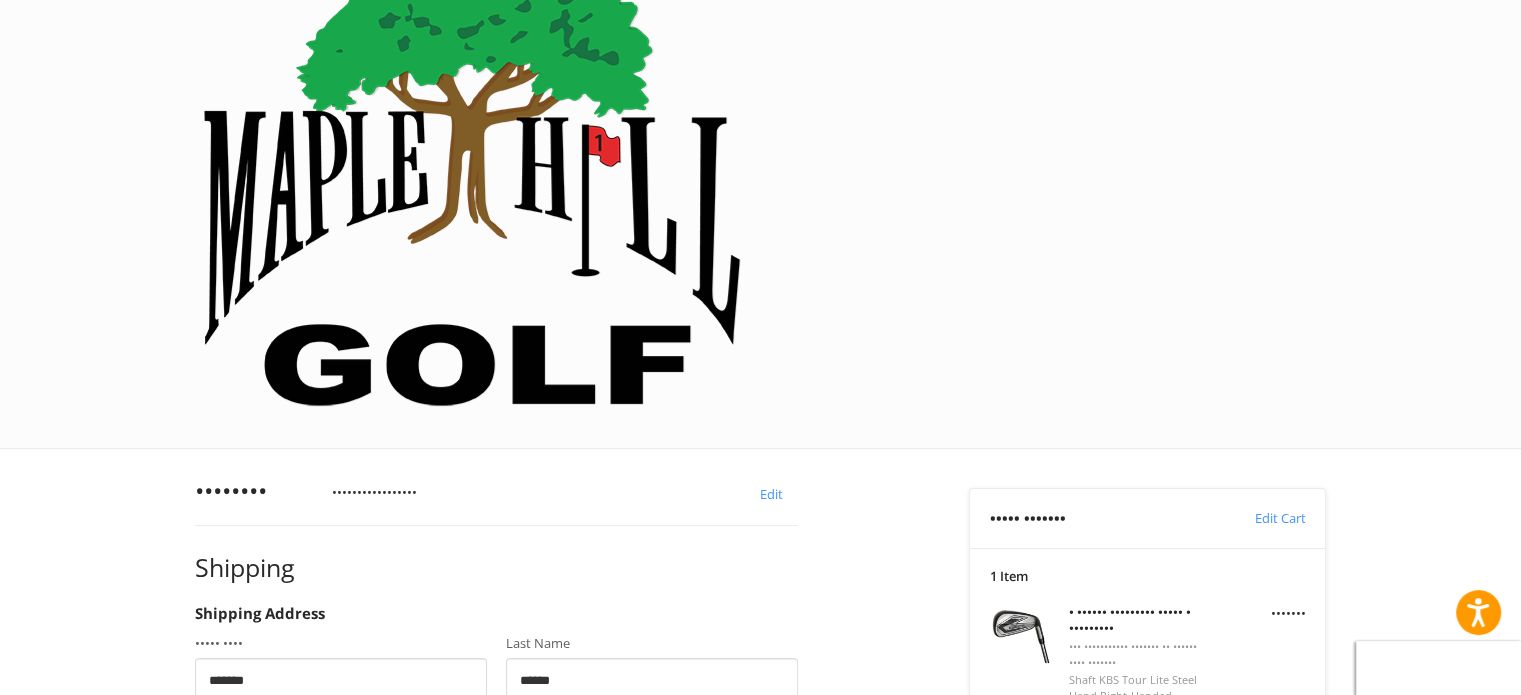 type on "**********" 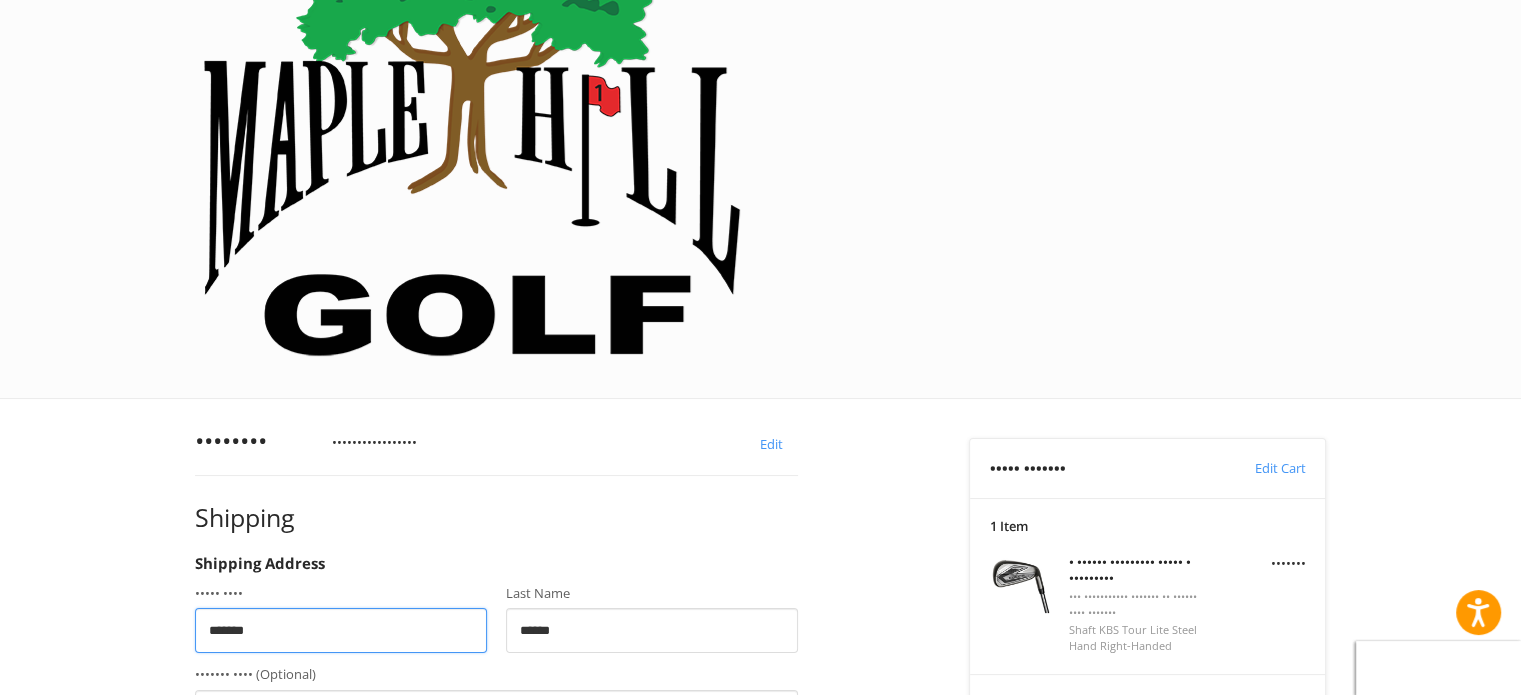 scroll, scrollTop: 0, scrollLeft: 0, axis: both 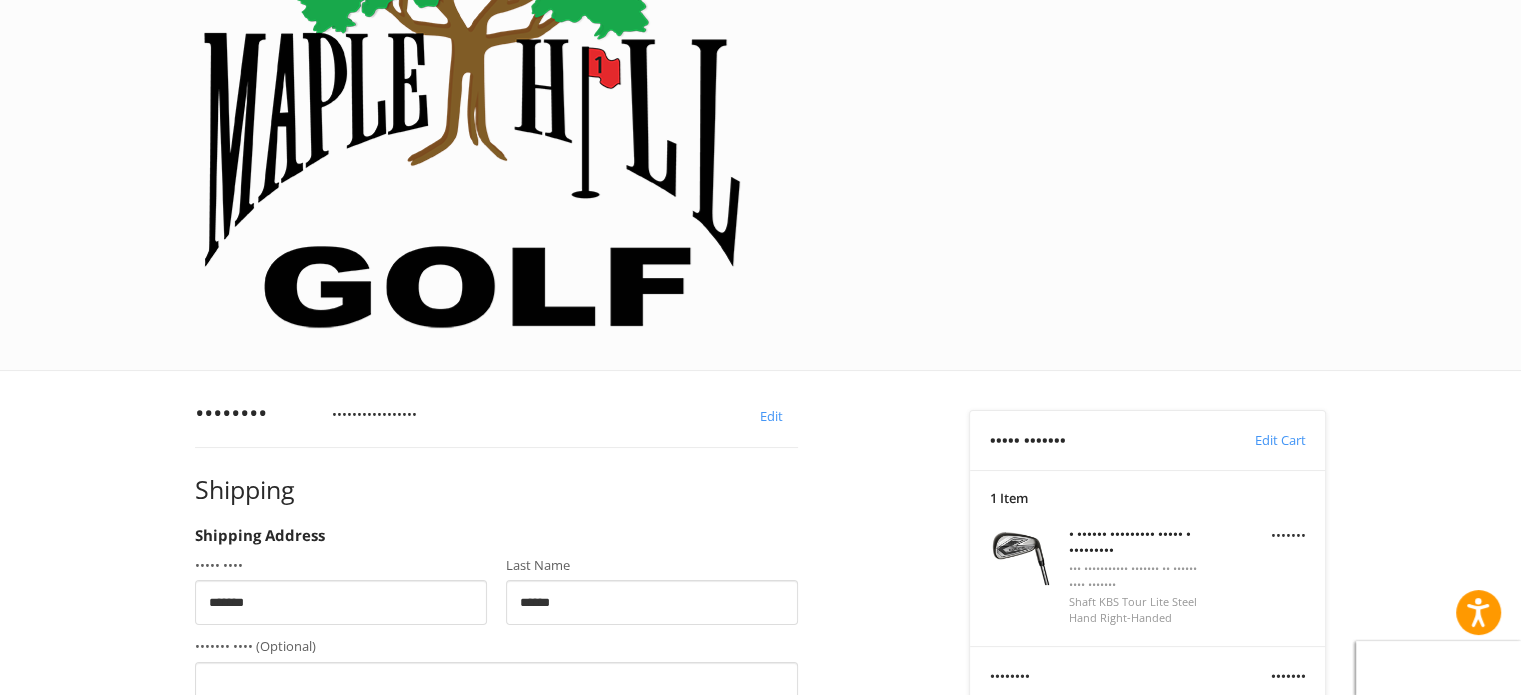 click on "******" at bounding box center (1131, 880) 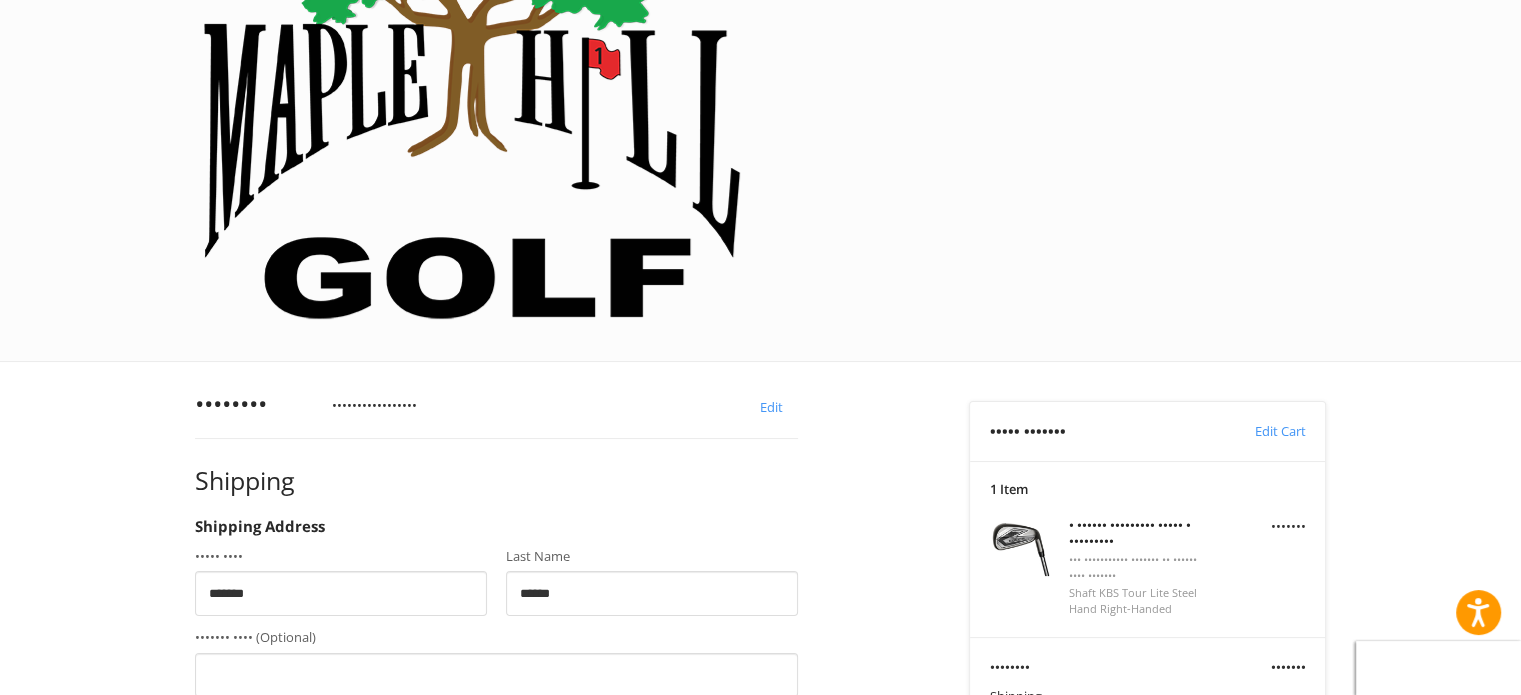 scroll, scrollTop: 184, scrollLeft: 0, axis: vertical 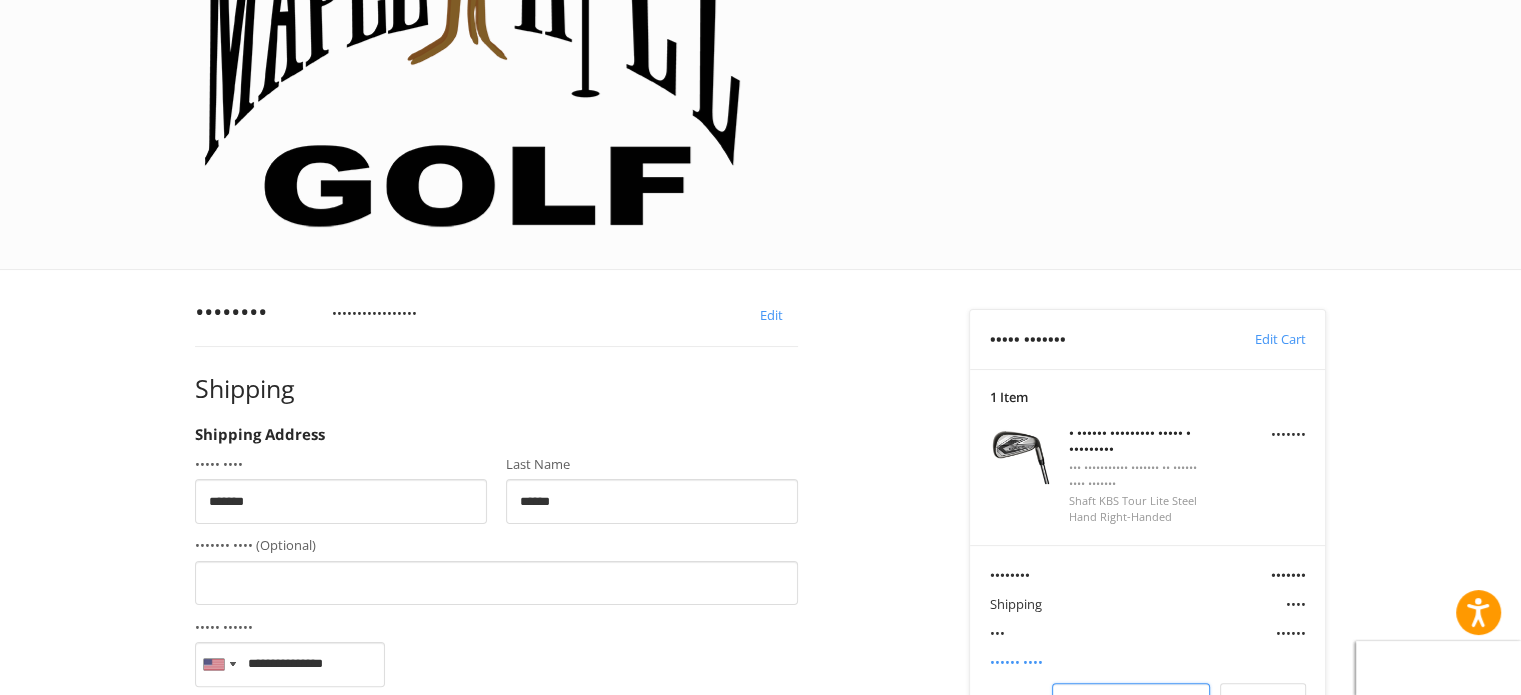 type on "•••••••" 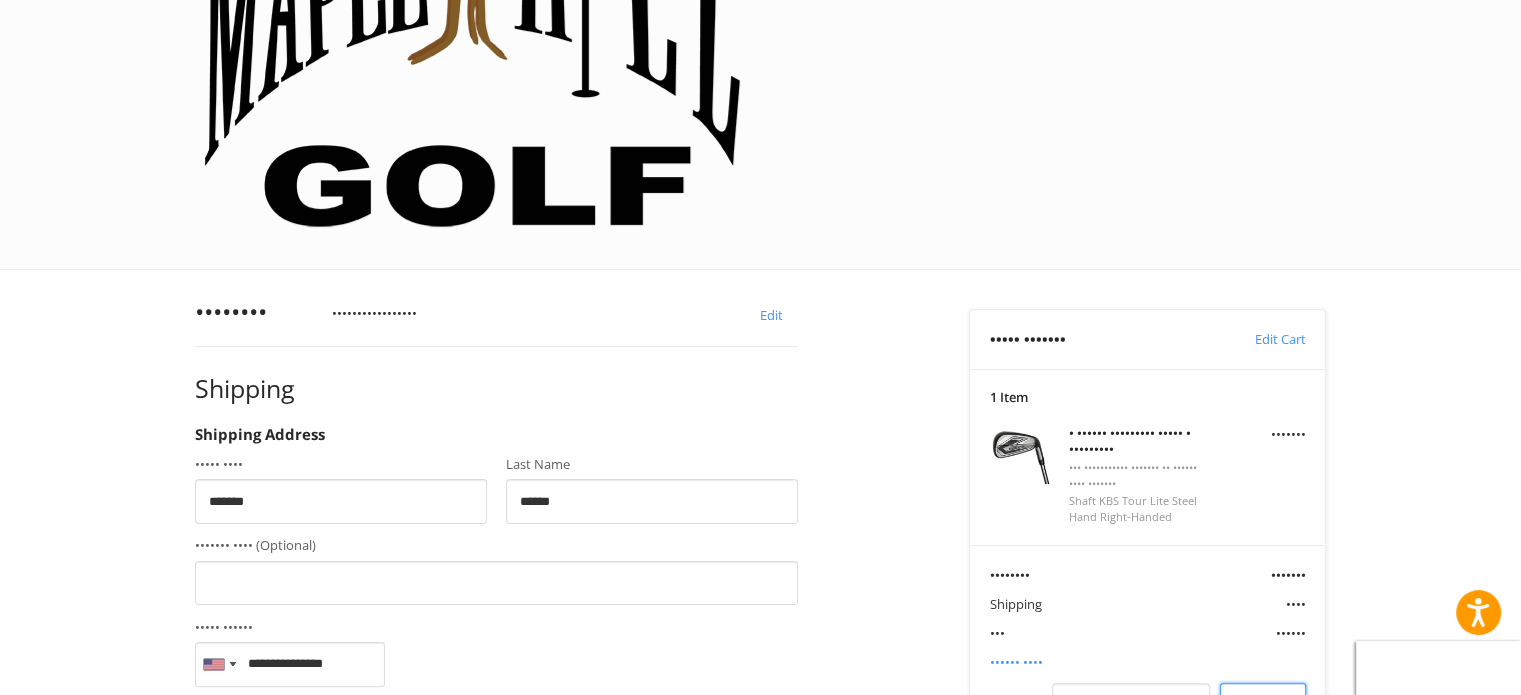 click on "•••••" at bounding box center [1263, 705] 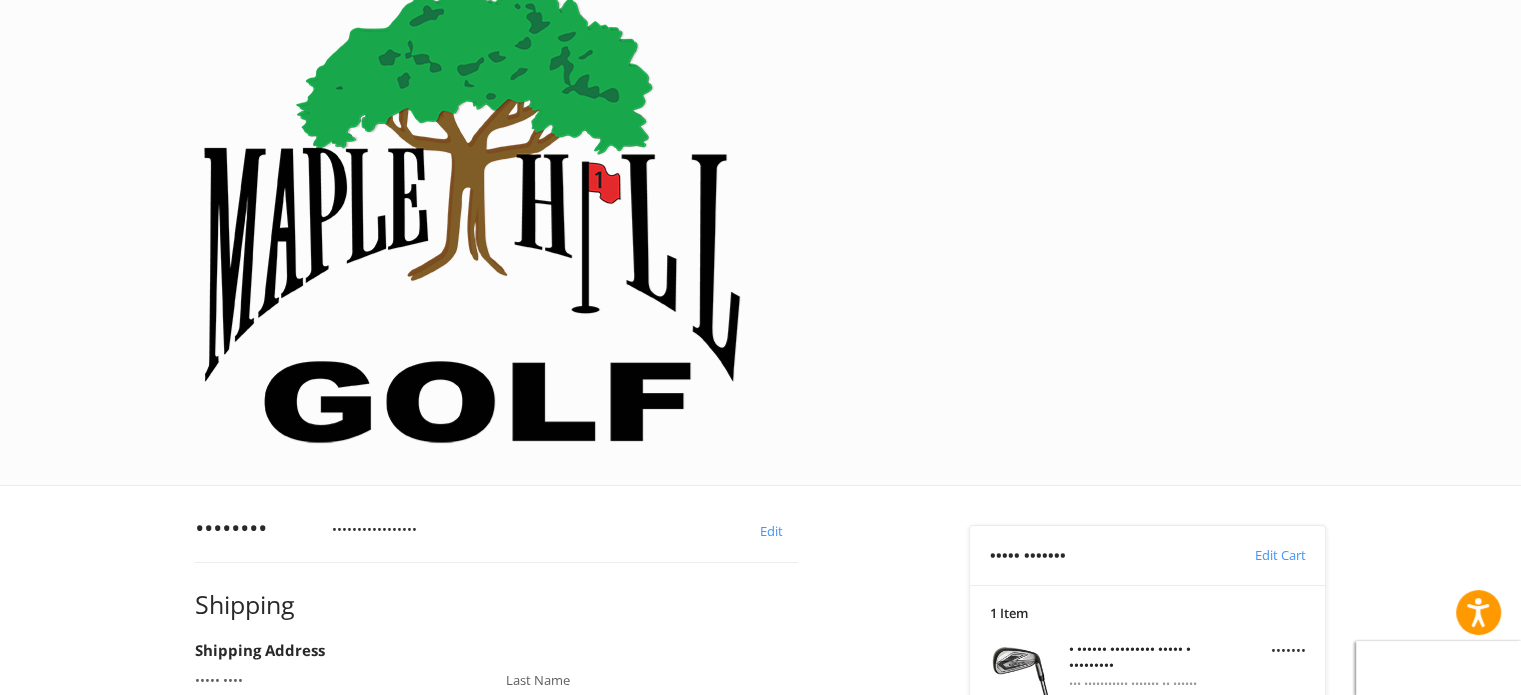 scroll, scrollTop: 0, scrollLeft: 0, axis: both 